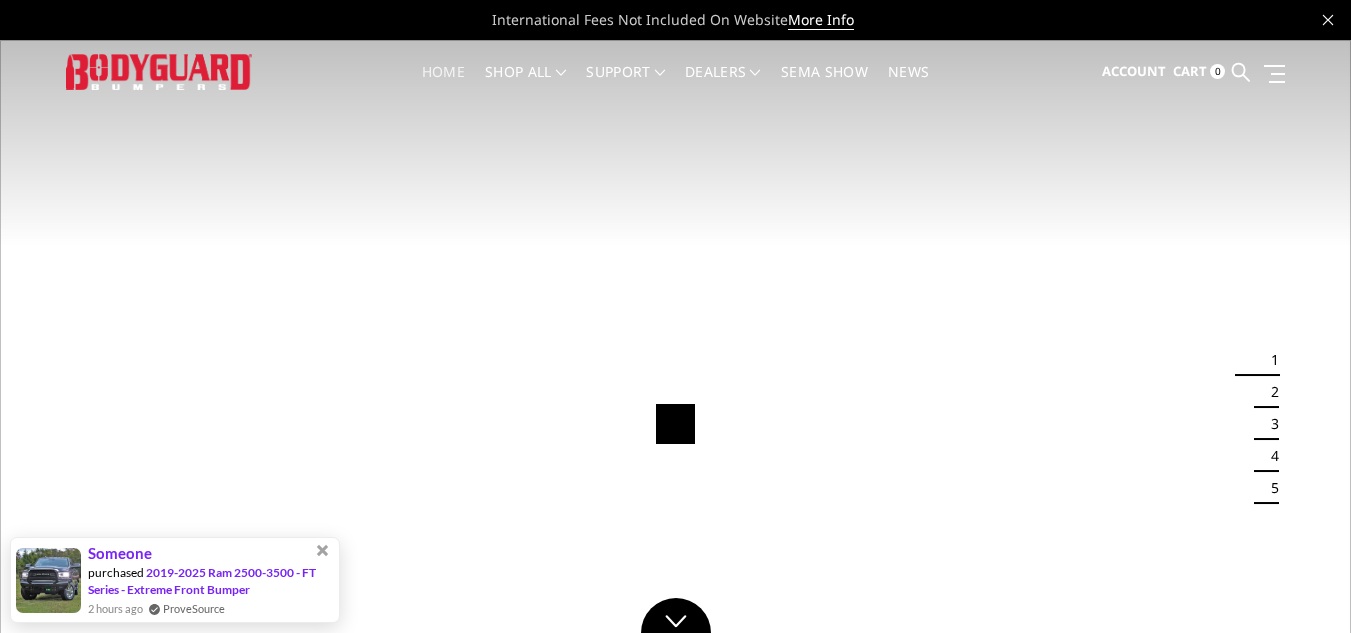 scroll, scrollTop: 0, scrollLeft: 0, axis: both 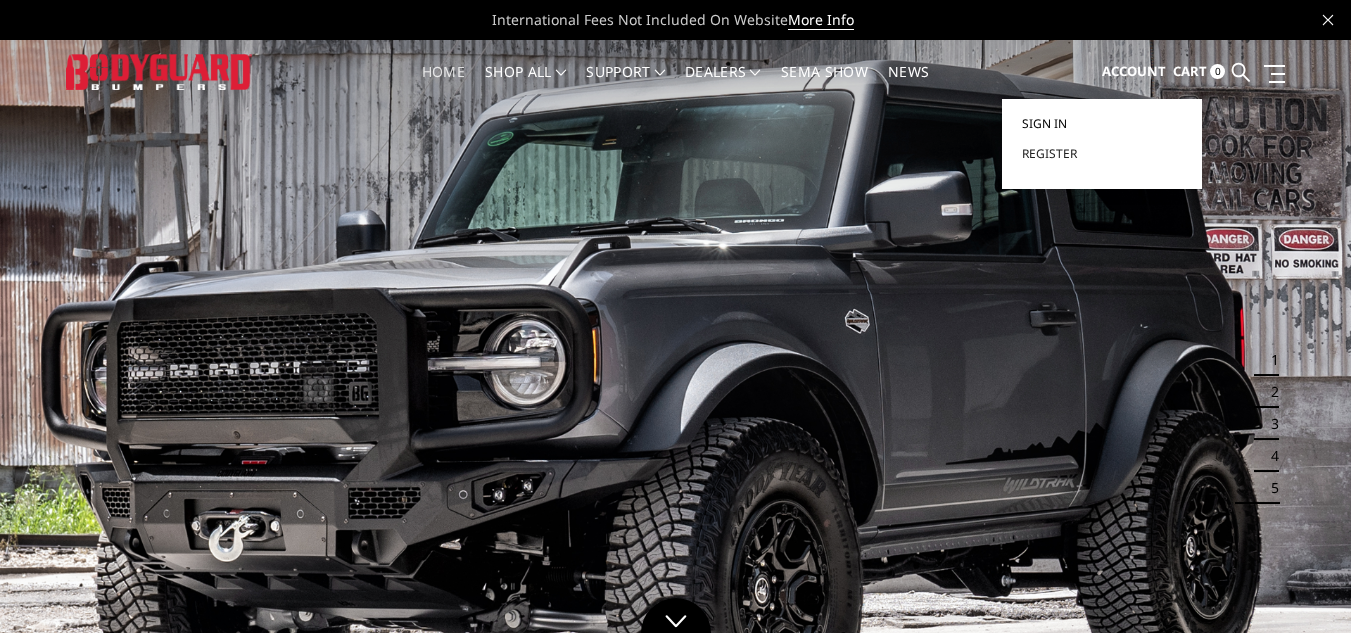 click on "Sign in" at bounding box center [1044, 123] 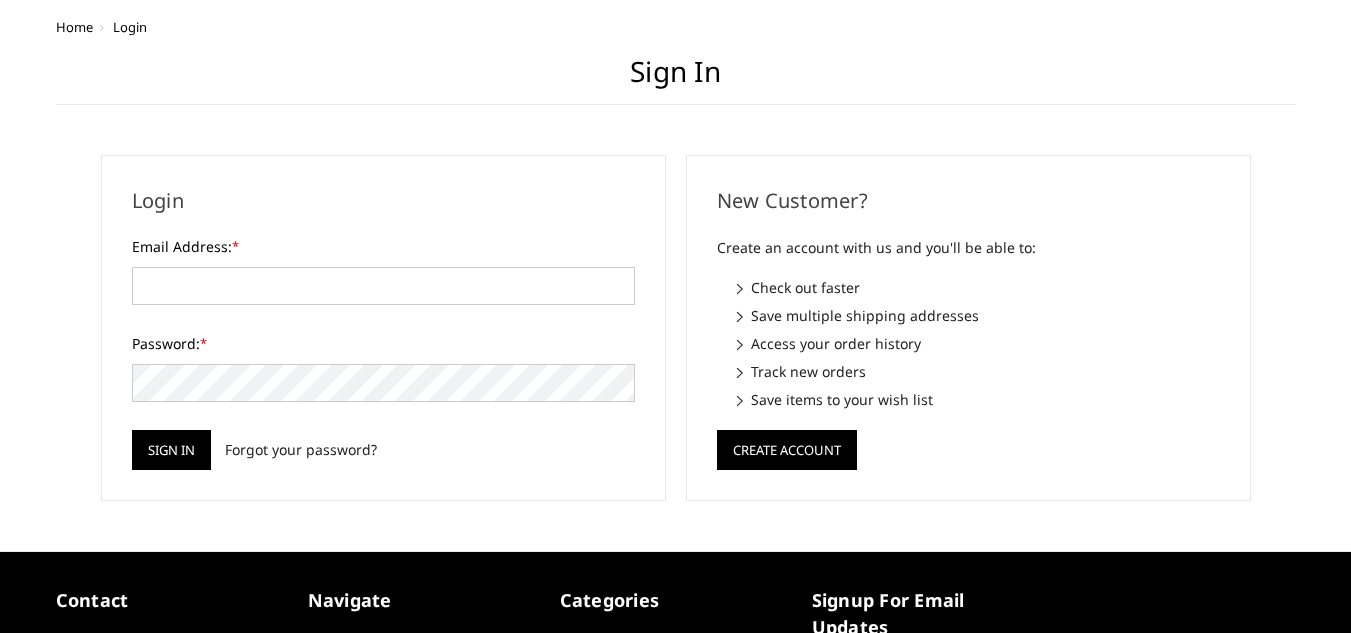 scroll, scrollTop: 0, scrollLeft: 0, axis: both 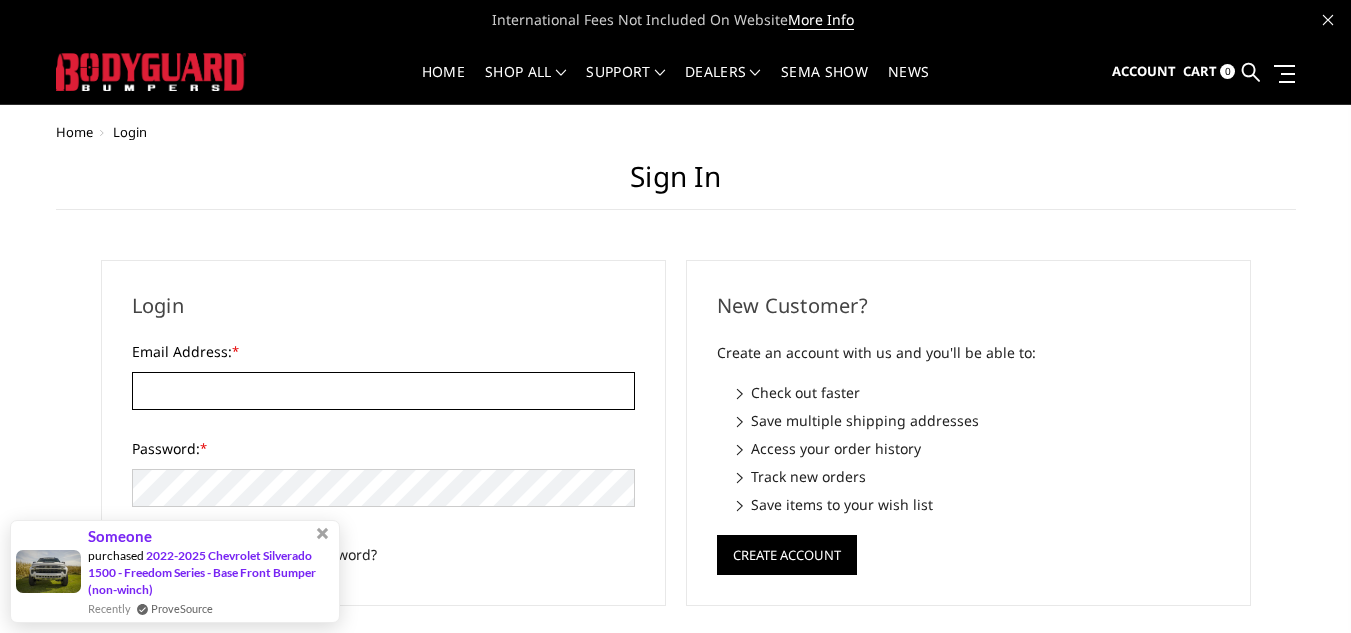 type on "[USERNAME]@example.com" 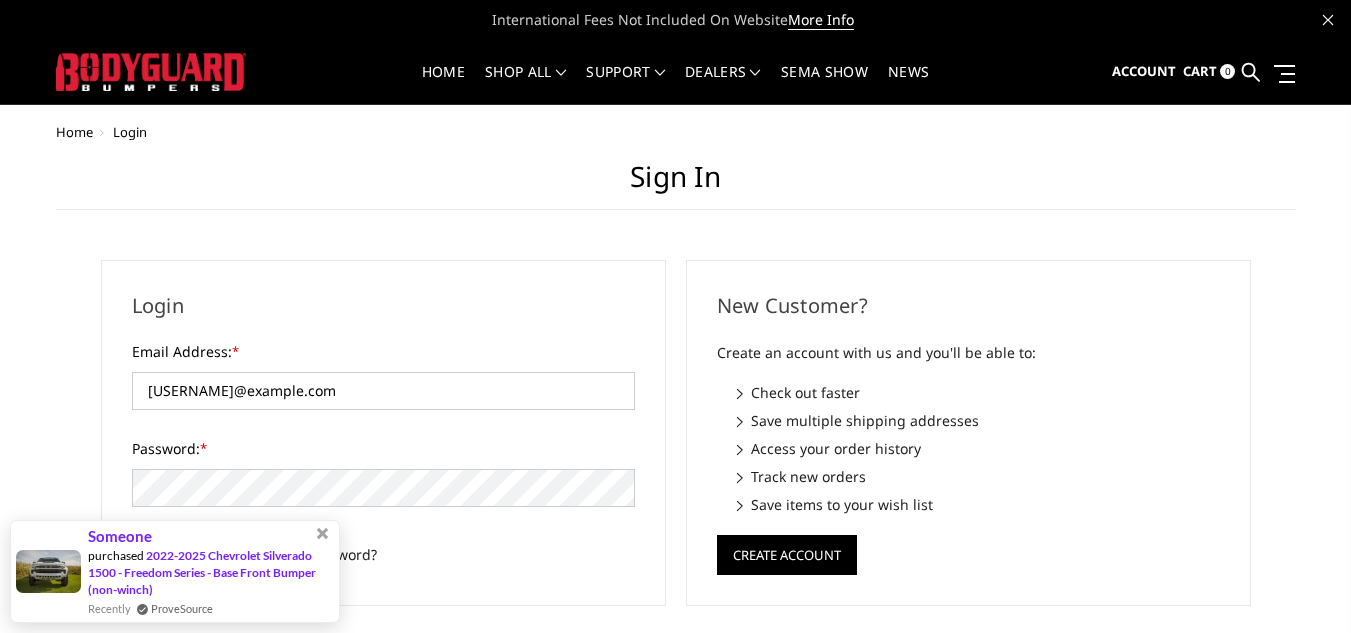 click on "Someone purchased   2022-2025 Chevrolet Silverado 1500 - Freedom Series - Base Front Bumper (non-winch) Recently    ProveSource" at bounding box center [175, 571] 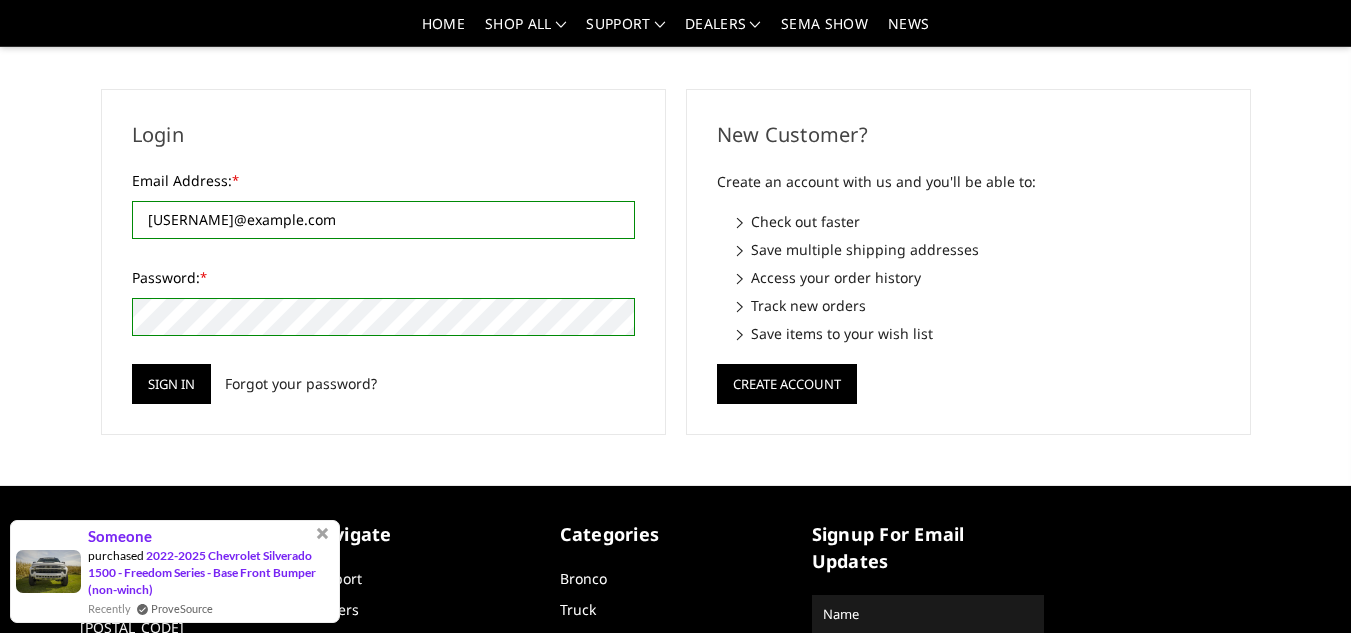 scroll, scrollTop: 114, scrollLeft: 0, axis: vertical 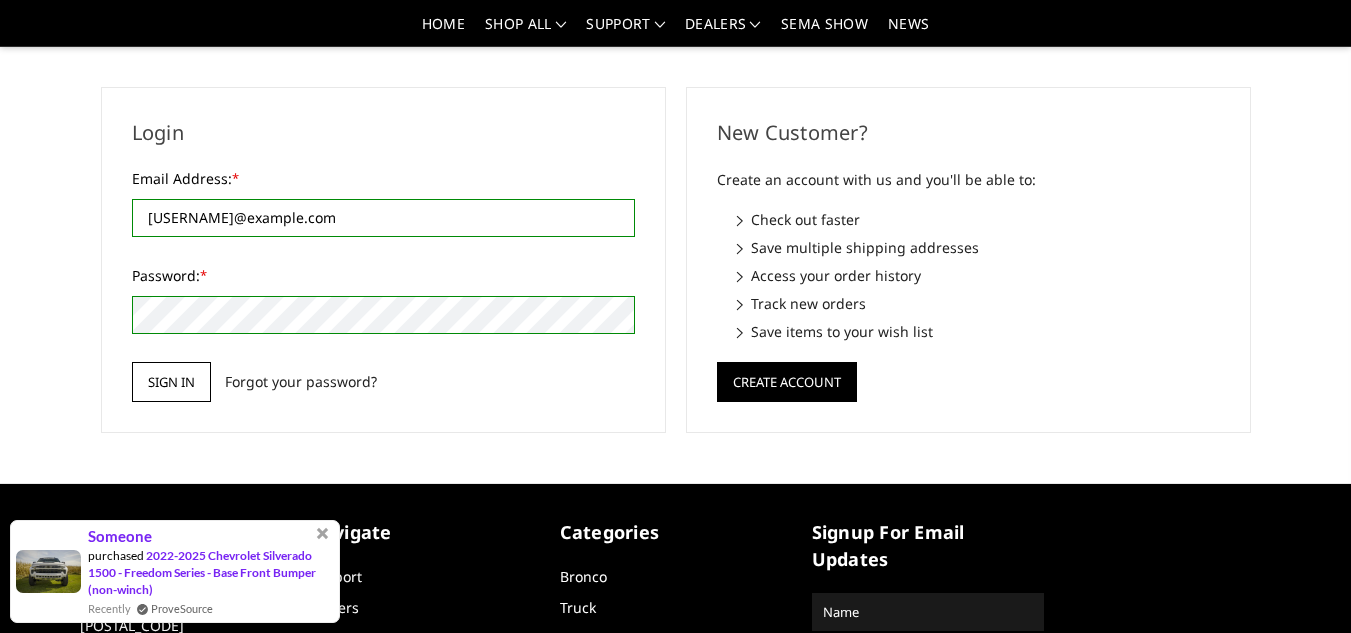 click on "Sign in" at bounding box center (171, 382) 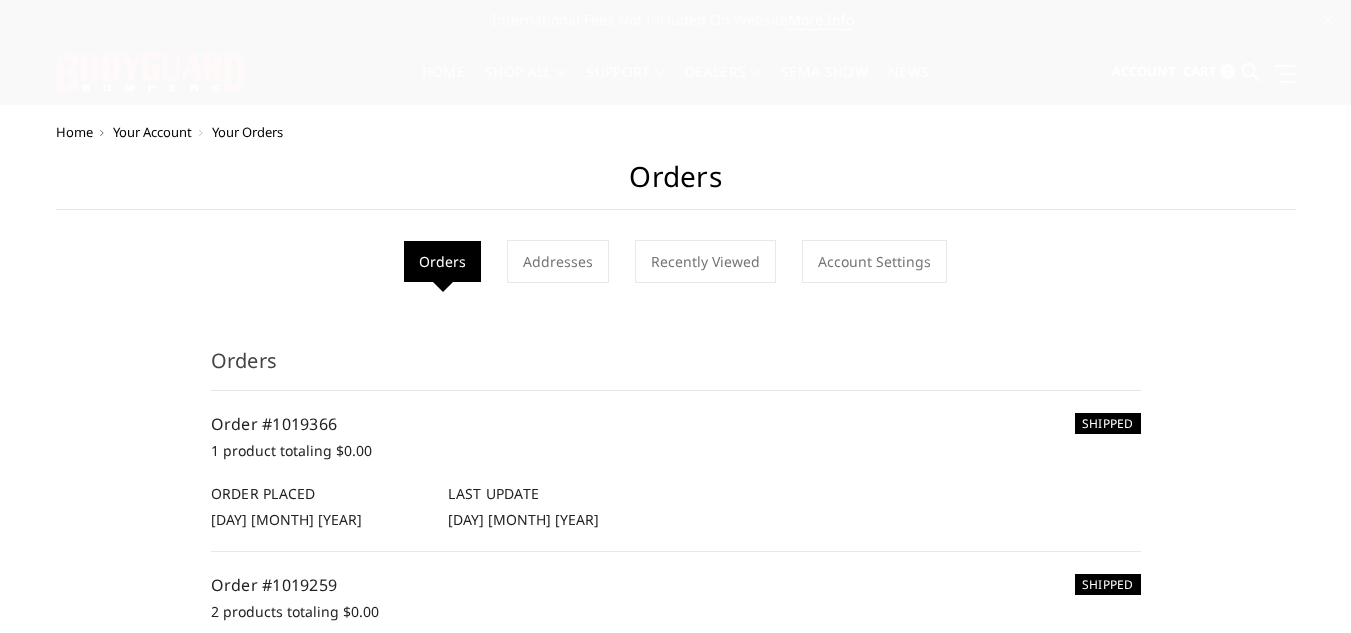 scroll, scrollTop: 0, scrollLeft: 0, axis: both 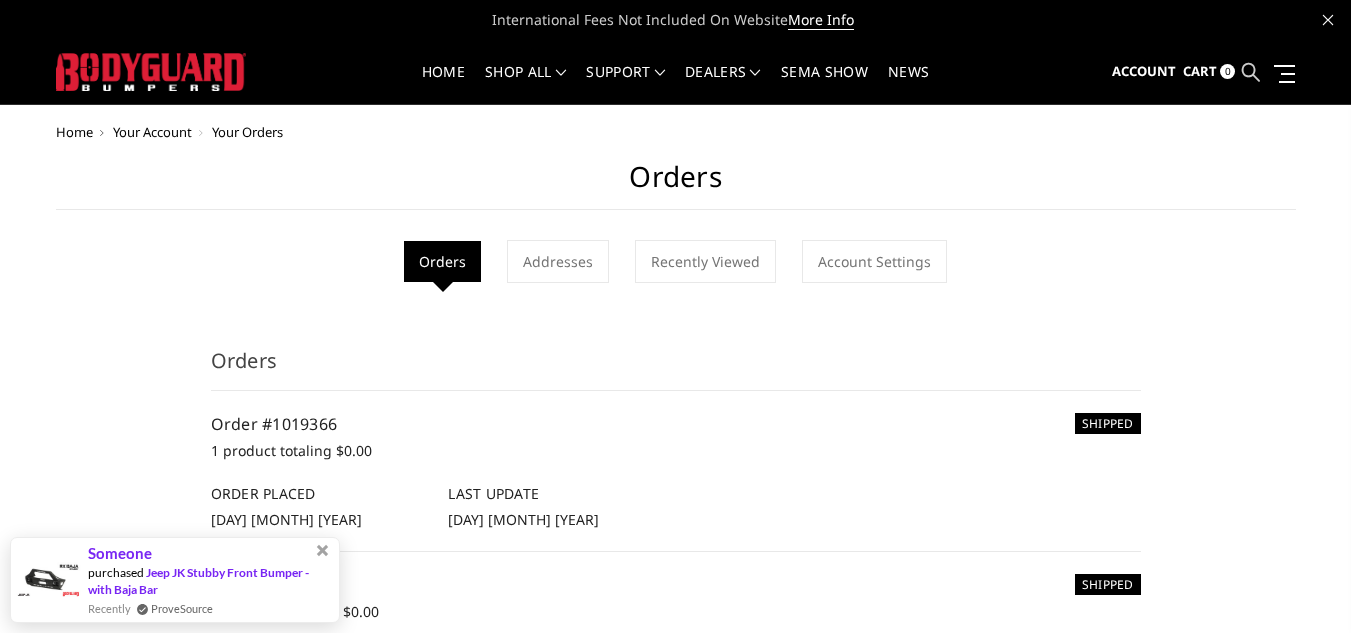 click at bounding box center [1251, 72] 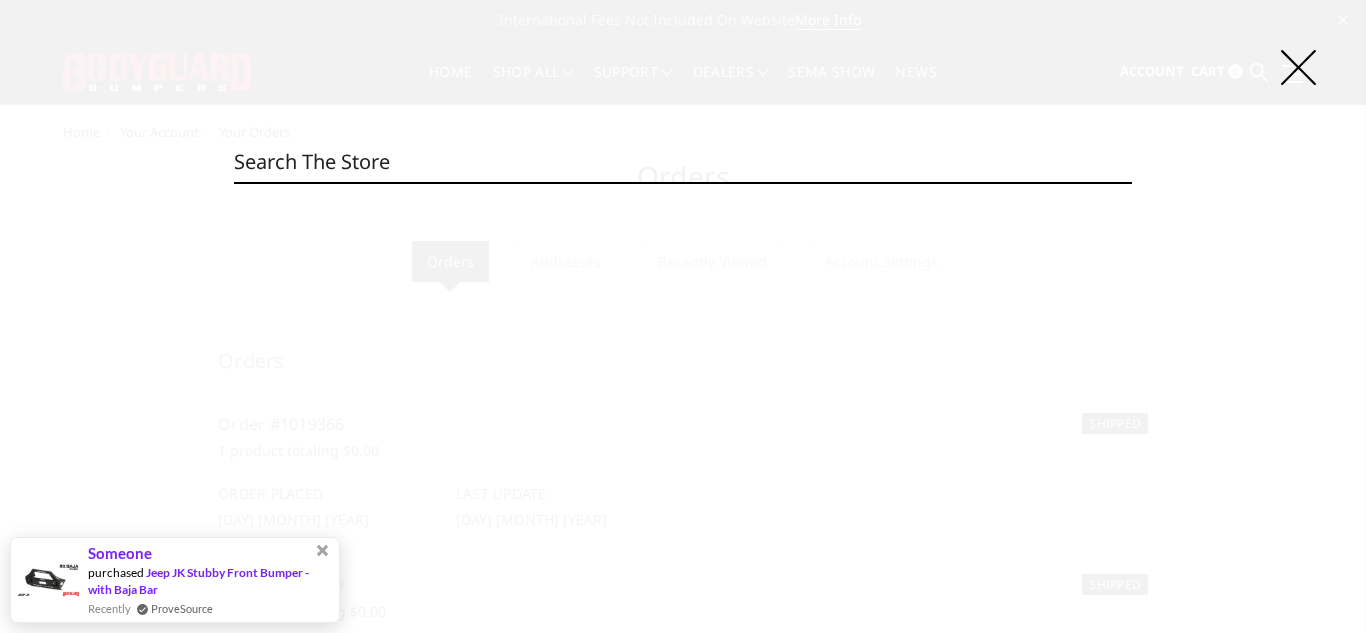 paste on "KFC20BYG" 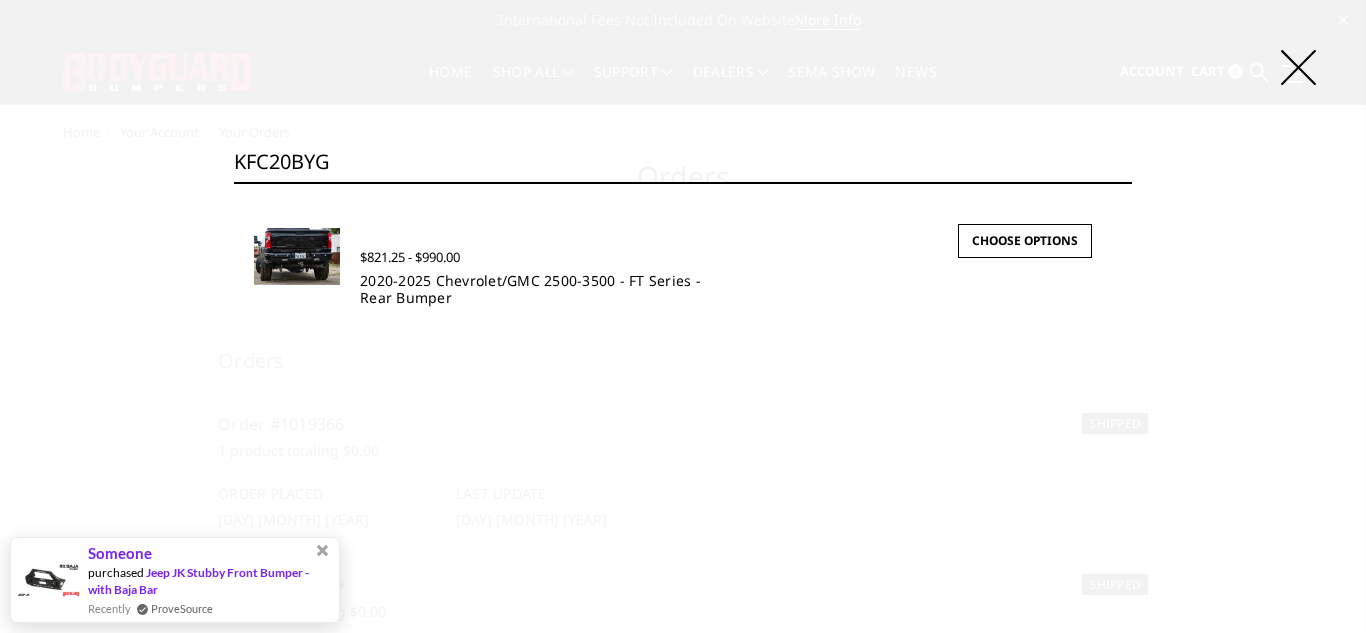type on "KFC20BYG" 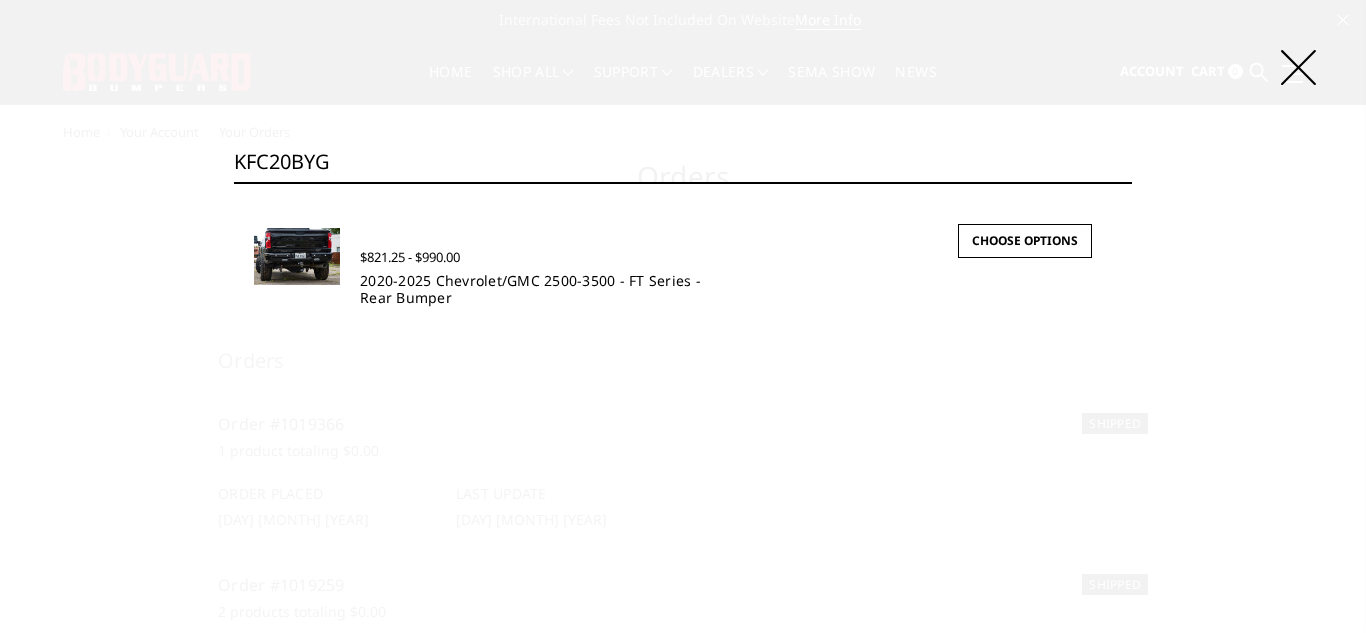 click on "2020-2025 Chevrolet/GMC 2500-3500 - FT Series - Rear Bumper" at bounding box center (530, 289) 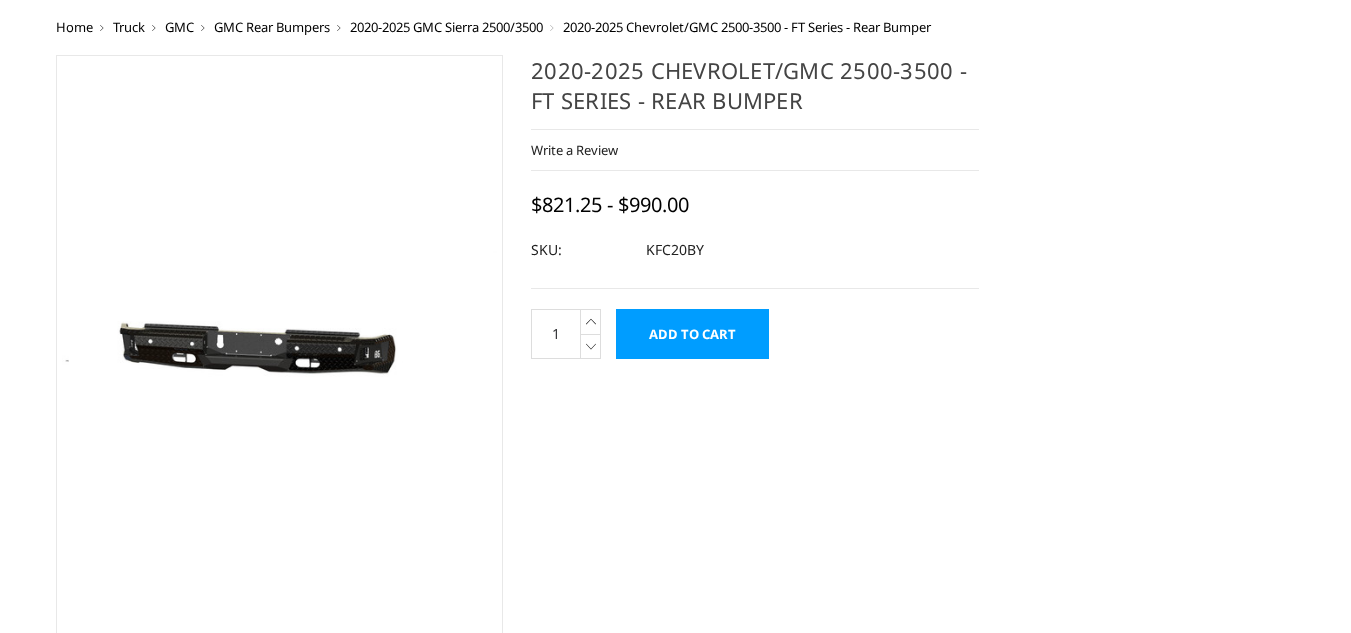 scroll, scrollTop: 0, scrollLeft: 0, axis: both 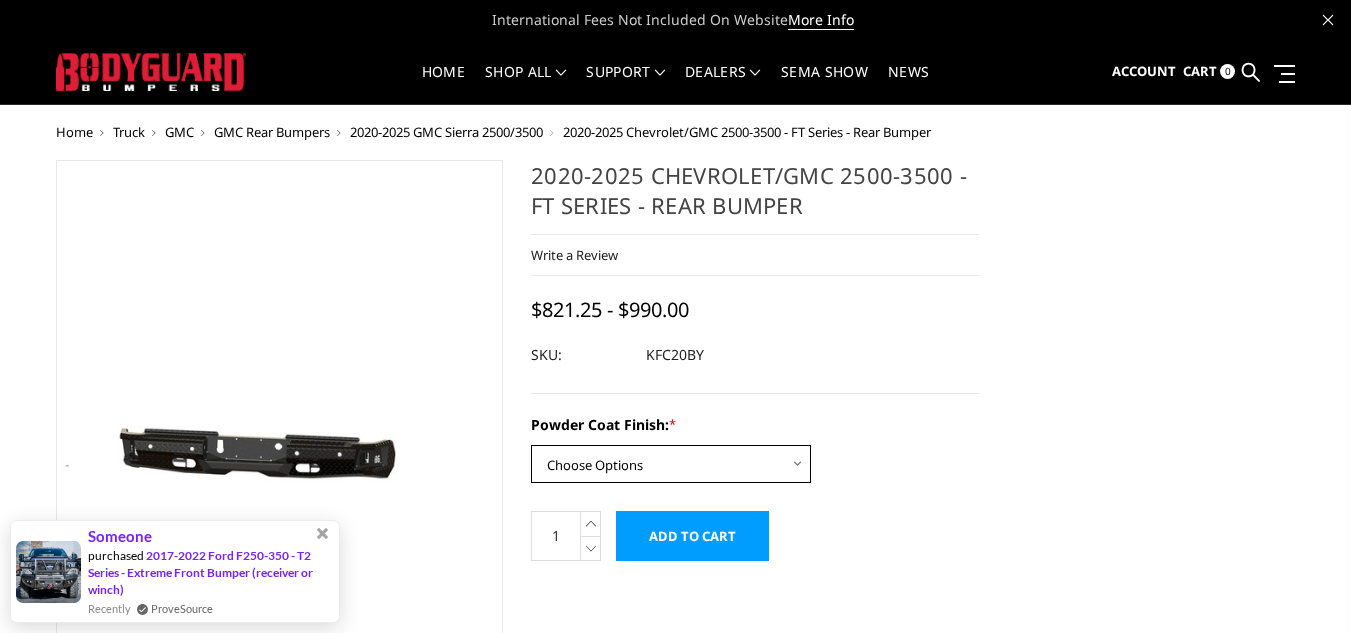 click on "Choose Options
Bare Metal
Gloss Black Powder Coat
Textured Black Powder Coat" at bounding box center (671, 464) 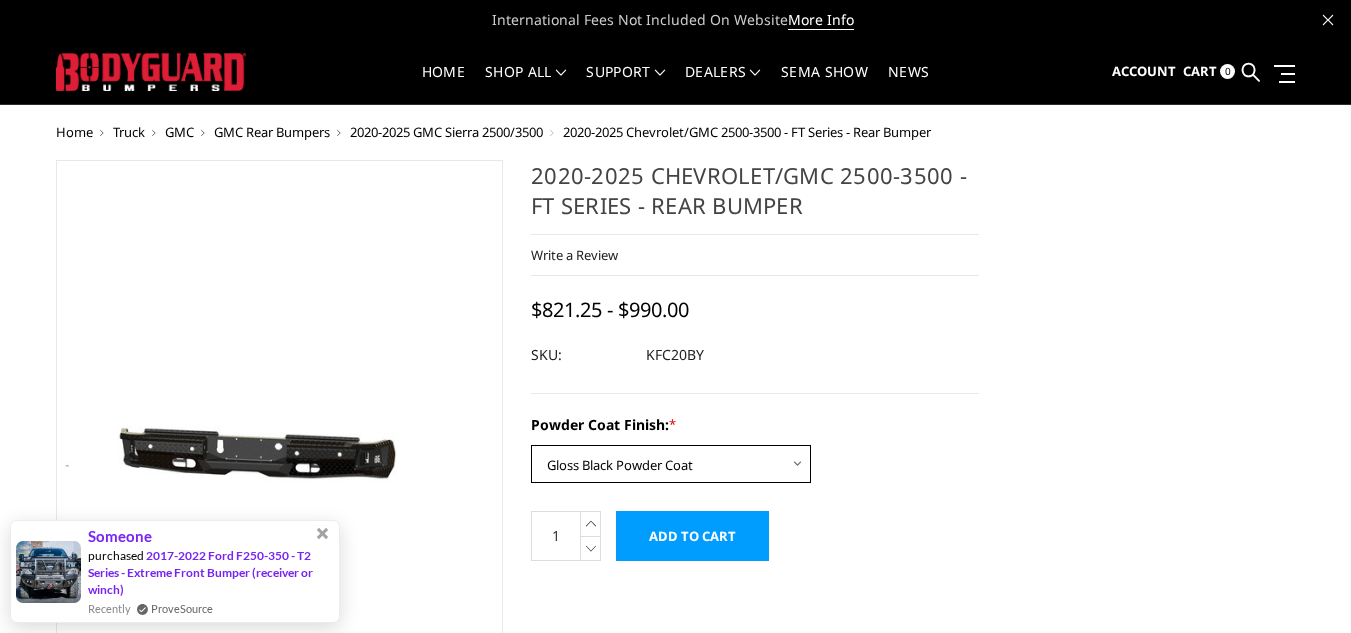 click on "Choose Options
Bare Metal
Gloss Black Powder Coat
Textured Black Powder Coat" at bounding box center (671, 464) 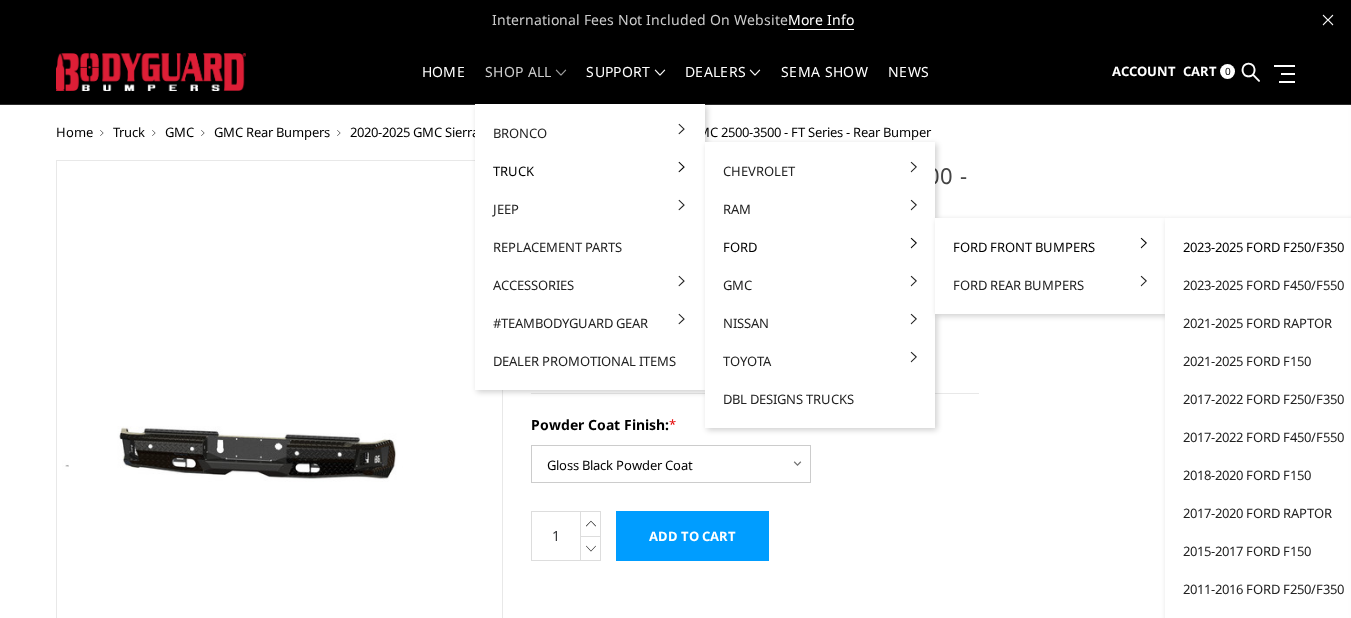click on "2023-2025 Ford F250/F350" at bounding box center (1280, 247) 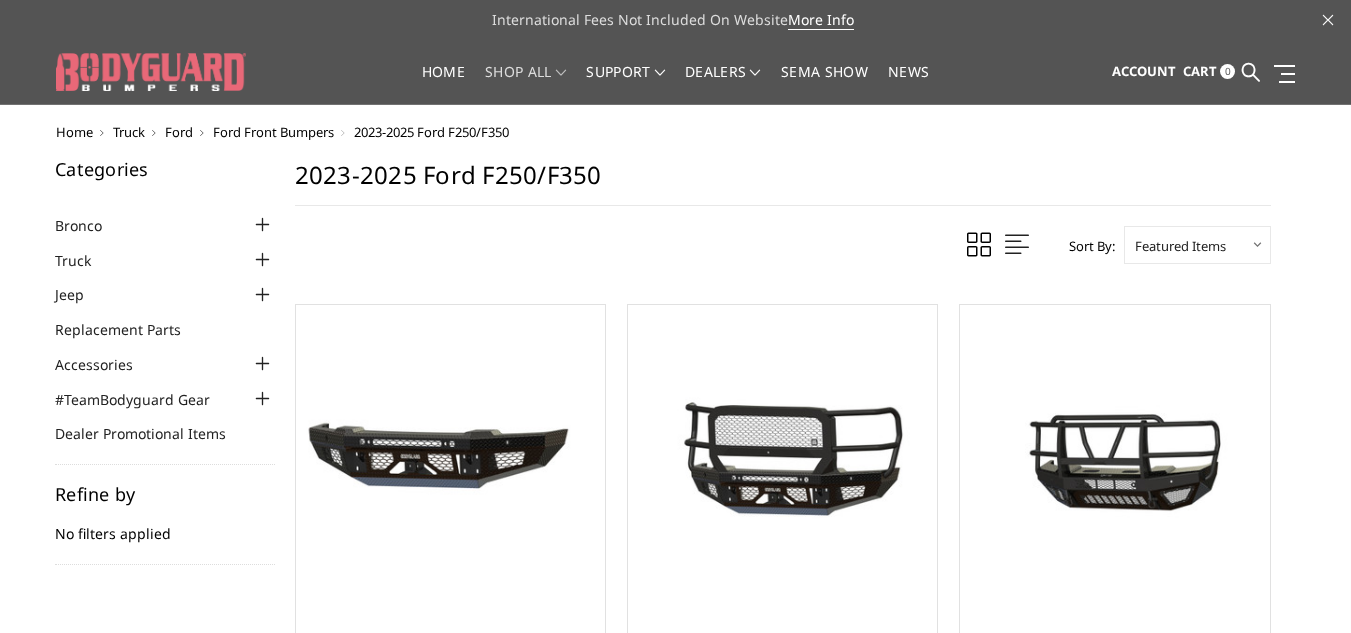 scroll, scrollTop: 0, scrollLeft: 0, axis: both 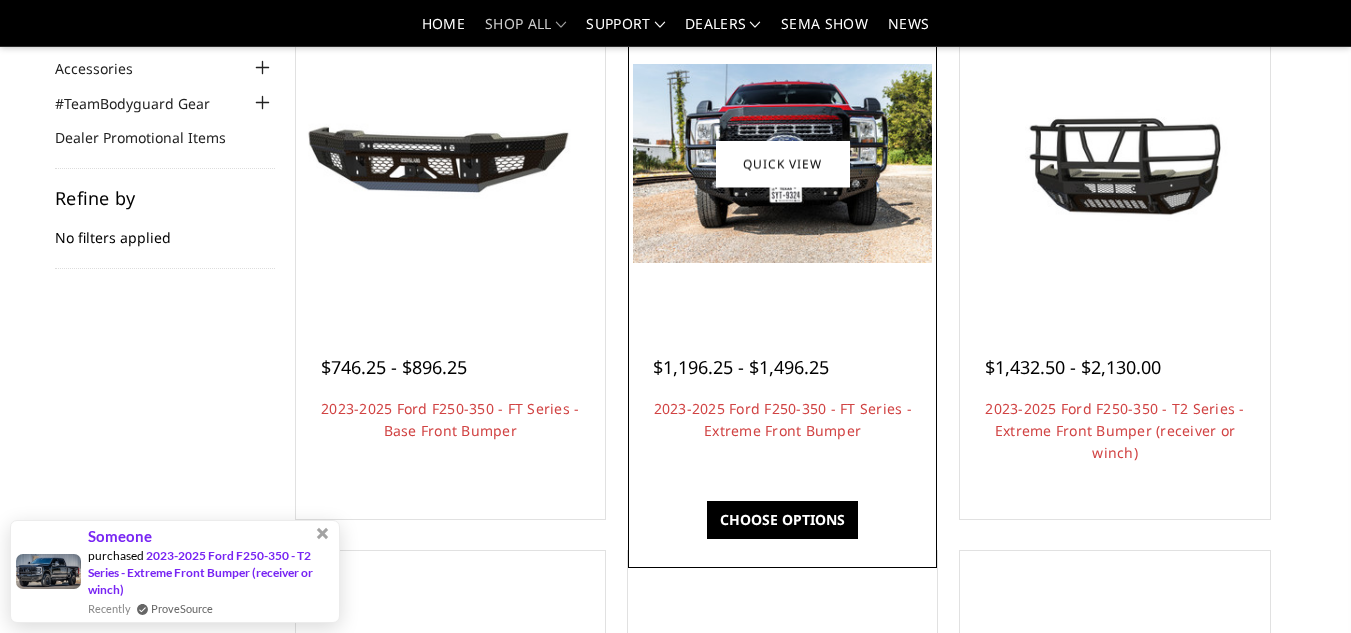 click at bounding box center [782, 163] 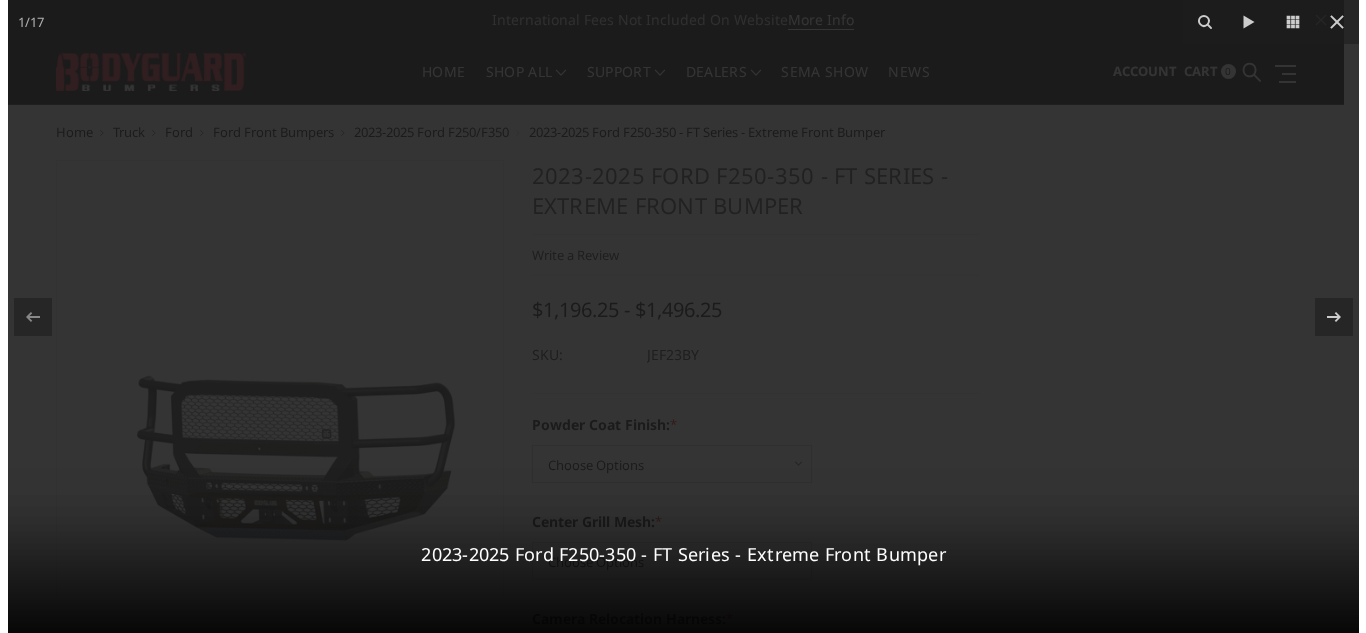 scroll, scrollTop: 0, scrollLeft: 0, axis: both 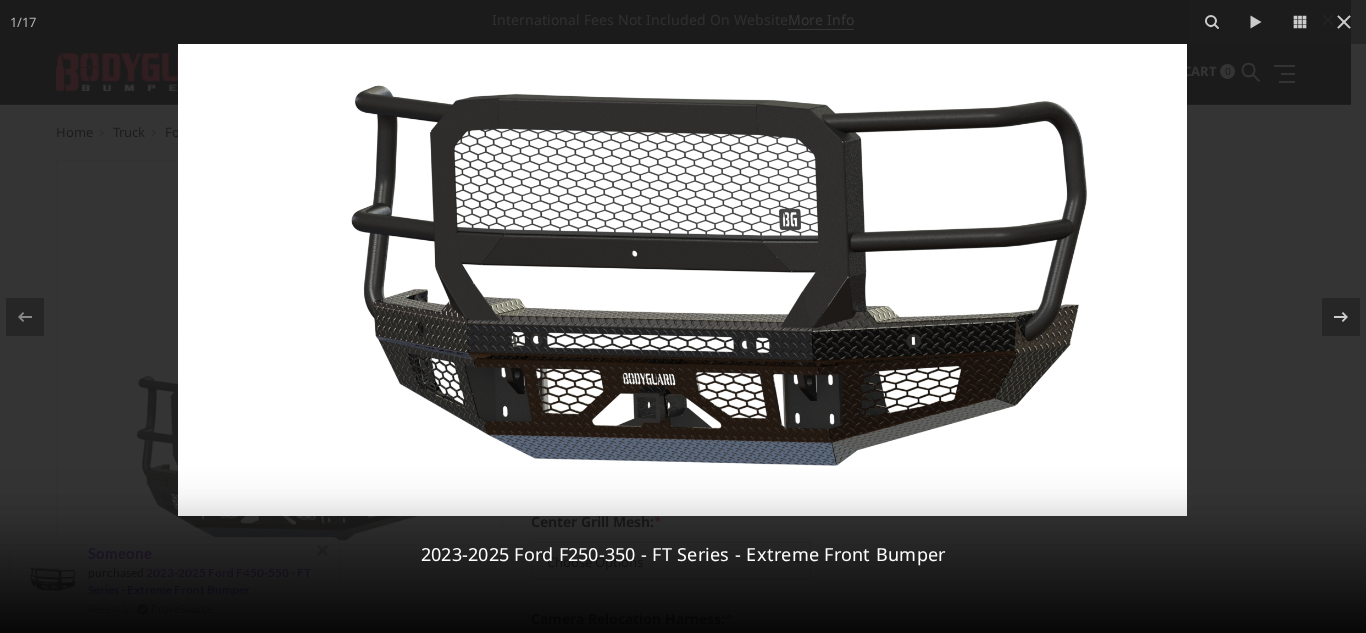 click at bounding box center (682, 280) 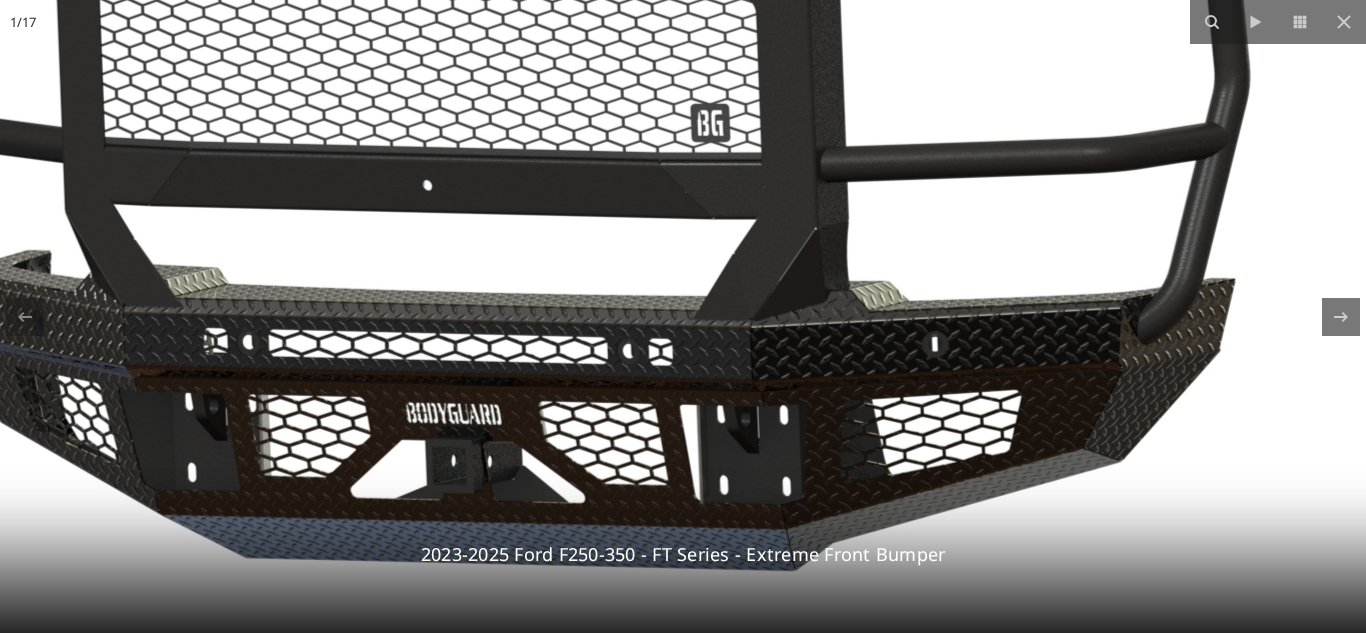 click at bounding box center [515, 233] 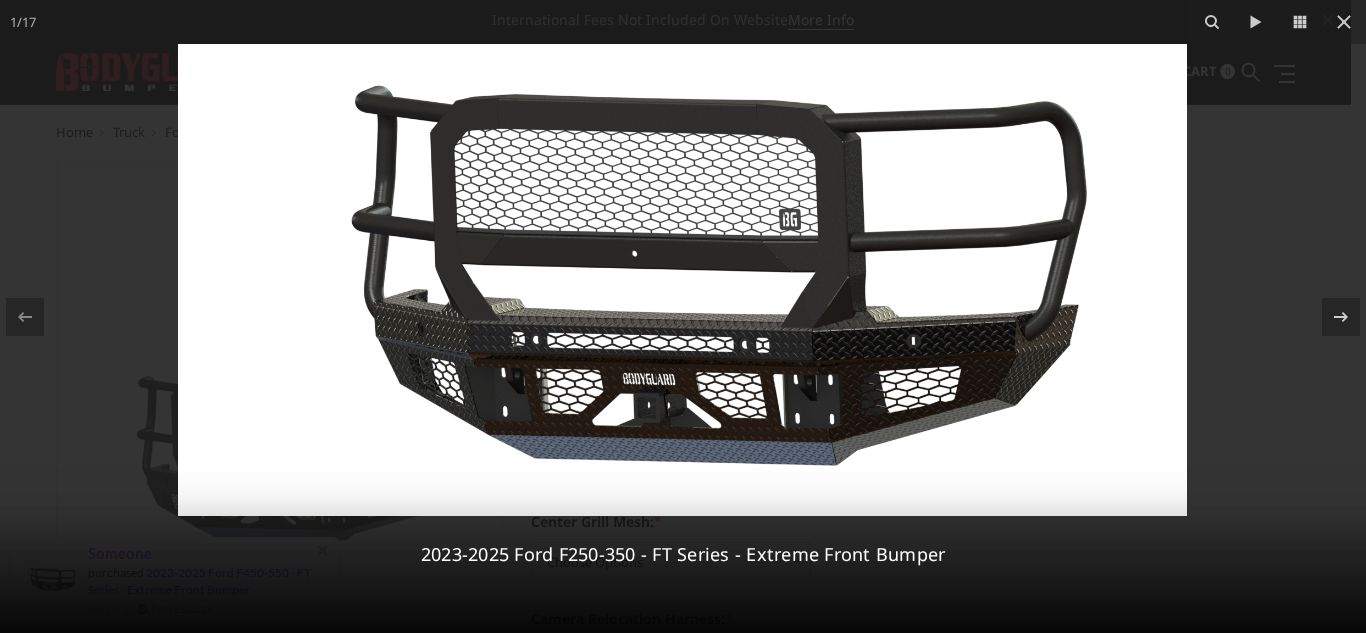 click at bounding box center (683, 316) 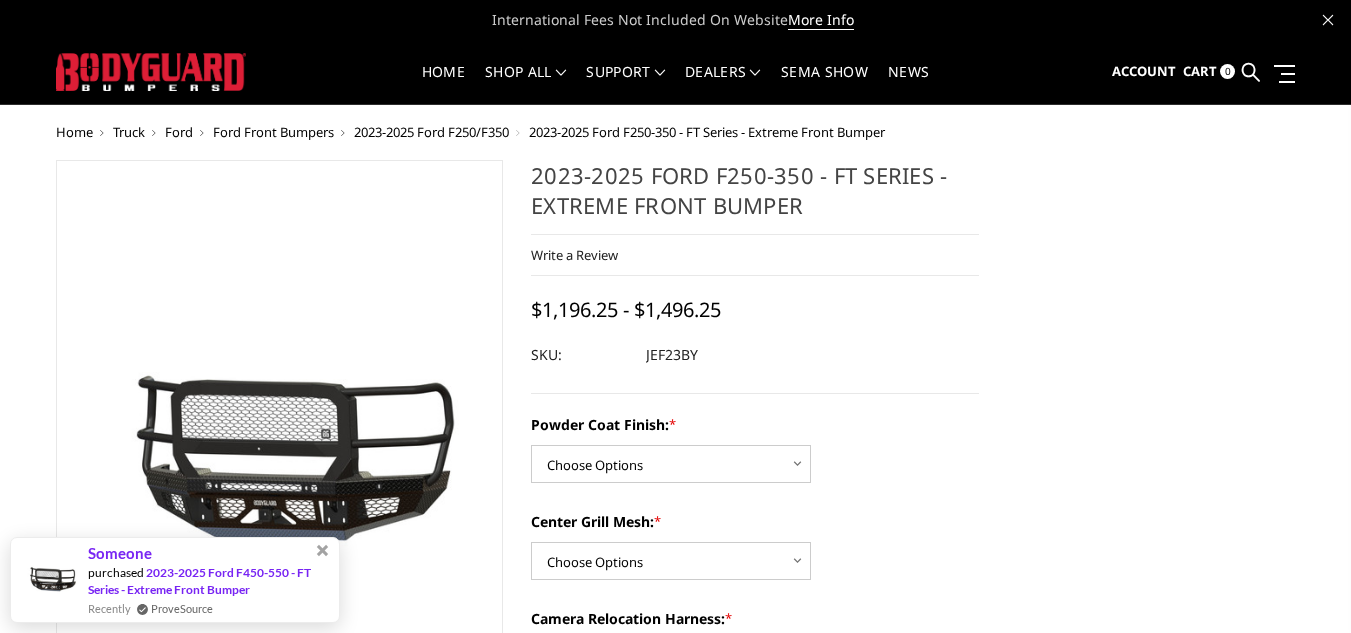 click on "2023-2025 Ford F250-350 - FT Series - Extreme Front Bumper
Write a Review
Write a Review
×
2023-2025 Ford F250-350 - FT Series - Extreme Front Bumper
Rating
*
Select Rating
1 star (worst)
2 stars
3 stars (average)
4 stars
5 stars (best)
*" at bounding box center [755, 583] 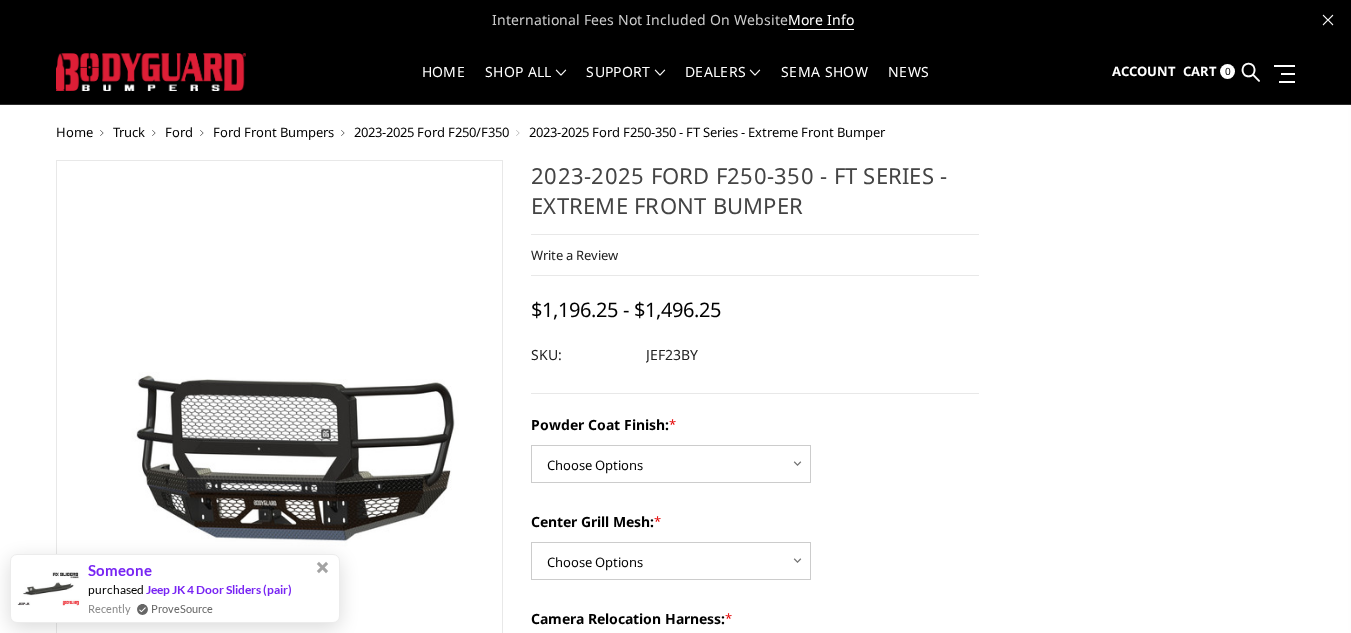 click on "2023-2025 Ford F250-350 - FT Series - Extreme Front Bumper
Write a Review
Write a Review
×
2023-2025 Ford F250-350 - FT Series - Extreme Front Bumper
Rating
*
Select Rating
1 star (worst)
2 stars
3 stars (average)
4 stars
5 stars (best)
*" at bounding box center [755, 583] 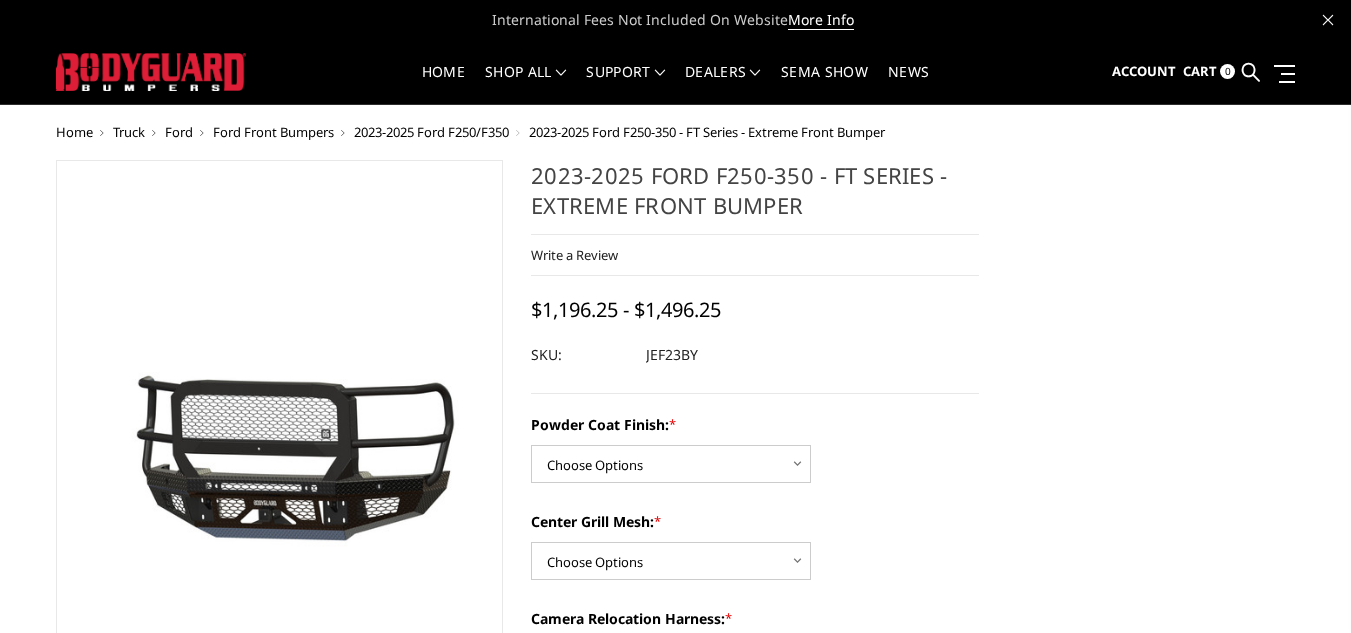 drag, startPoint x: 724, startPoint y: 196, endPoint x: 576, endPoint y: 175, distance: 149.48244 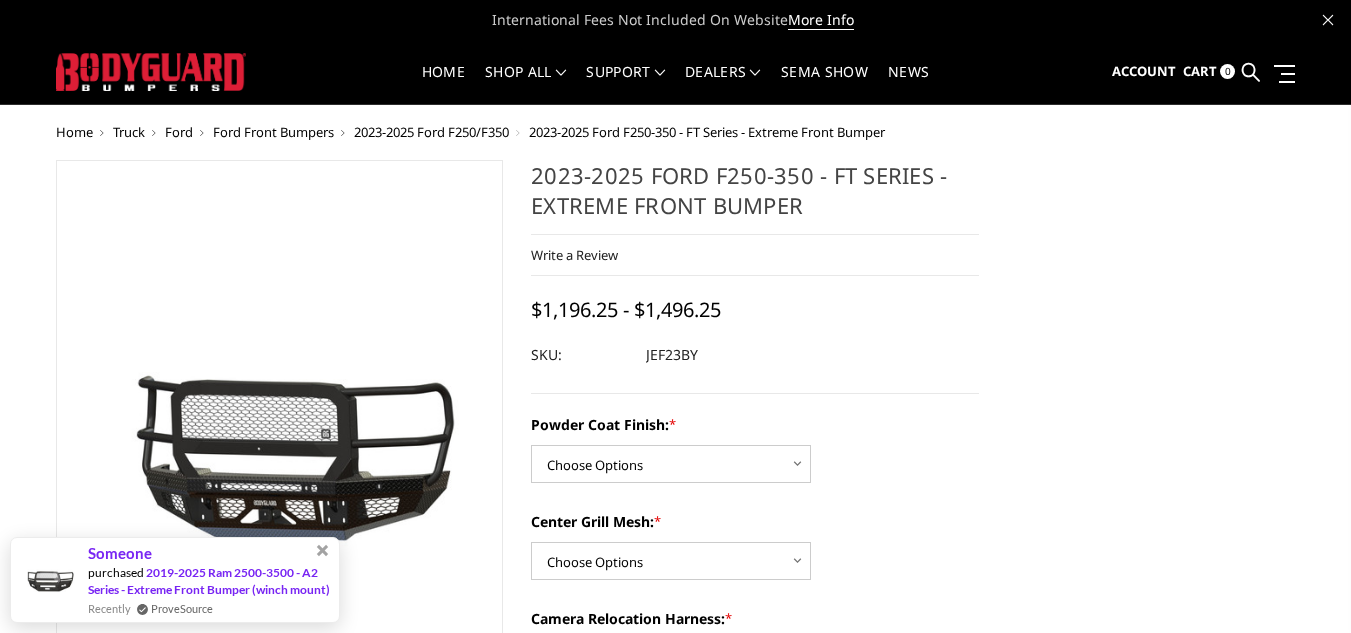 click at bounding box center [755, 355] 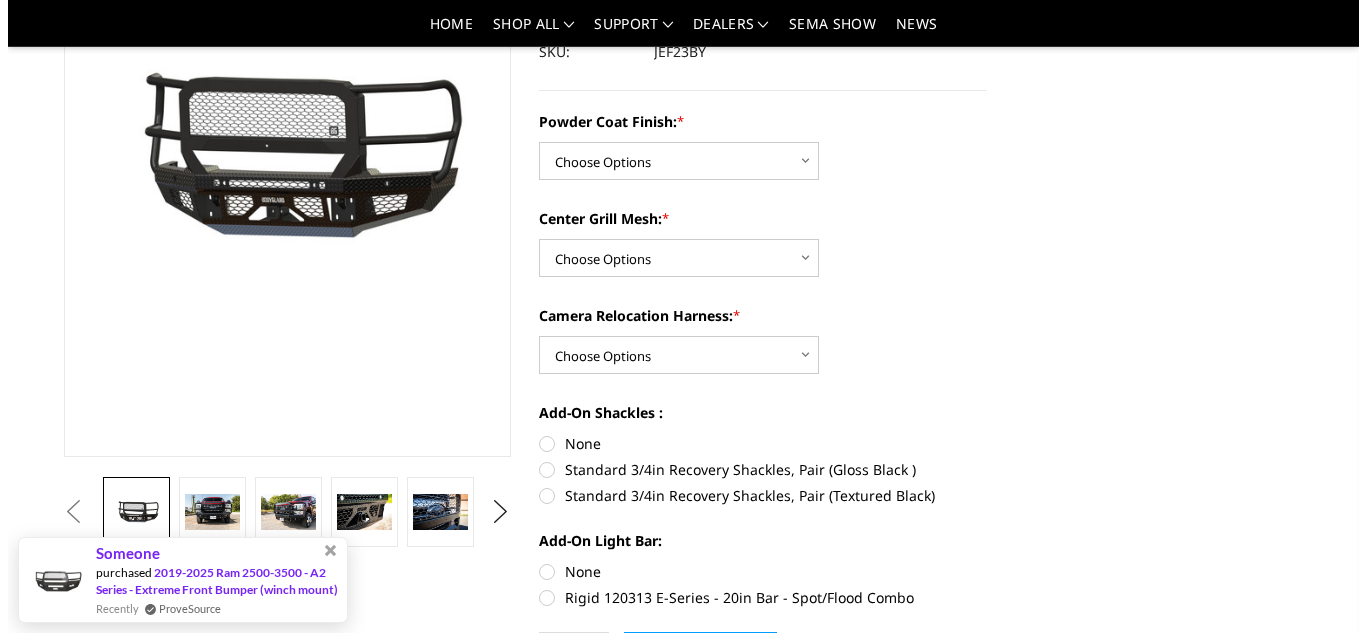 scroll, scrollTop: 243, scrollLeft: 0, axis: vertical 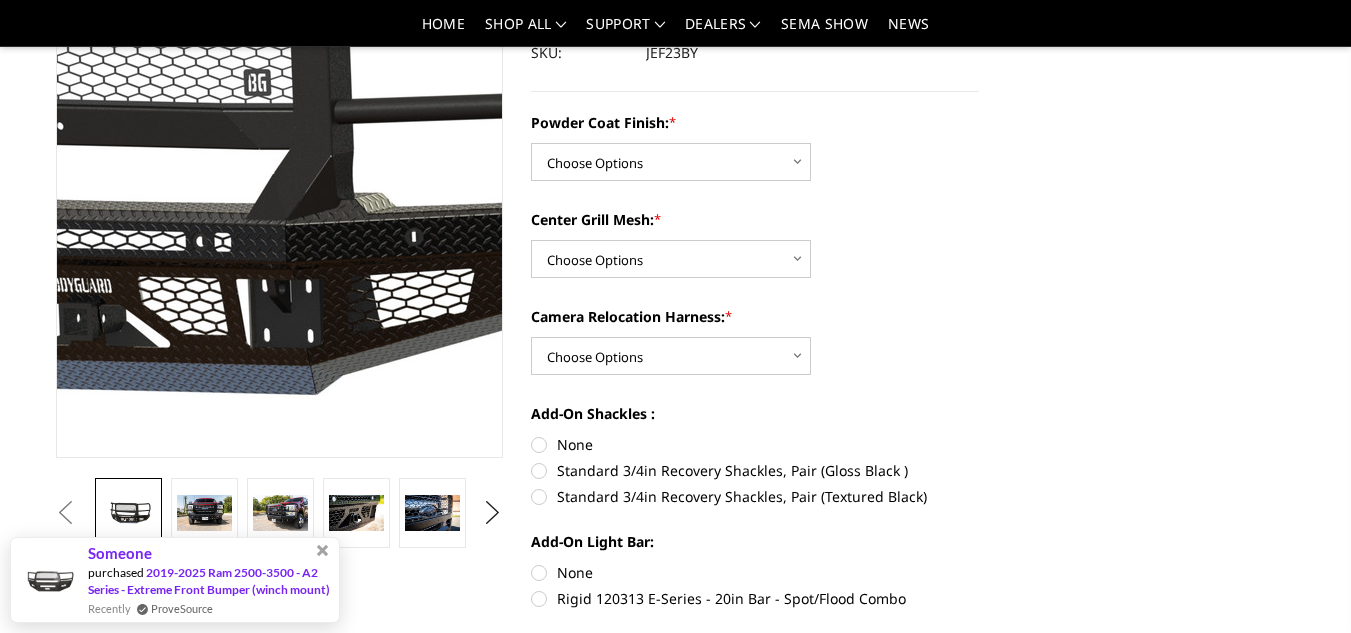 click at bounding box center [121, 159] 